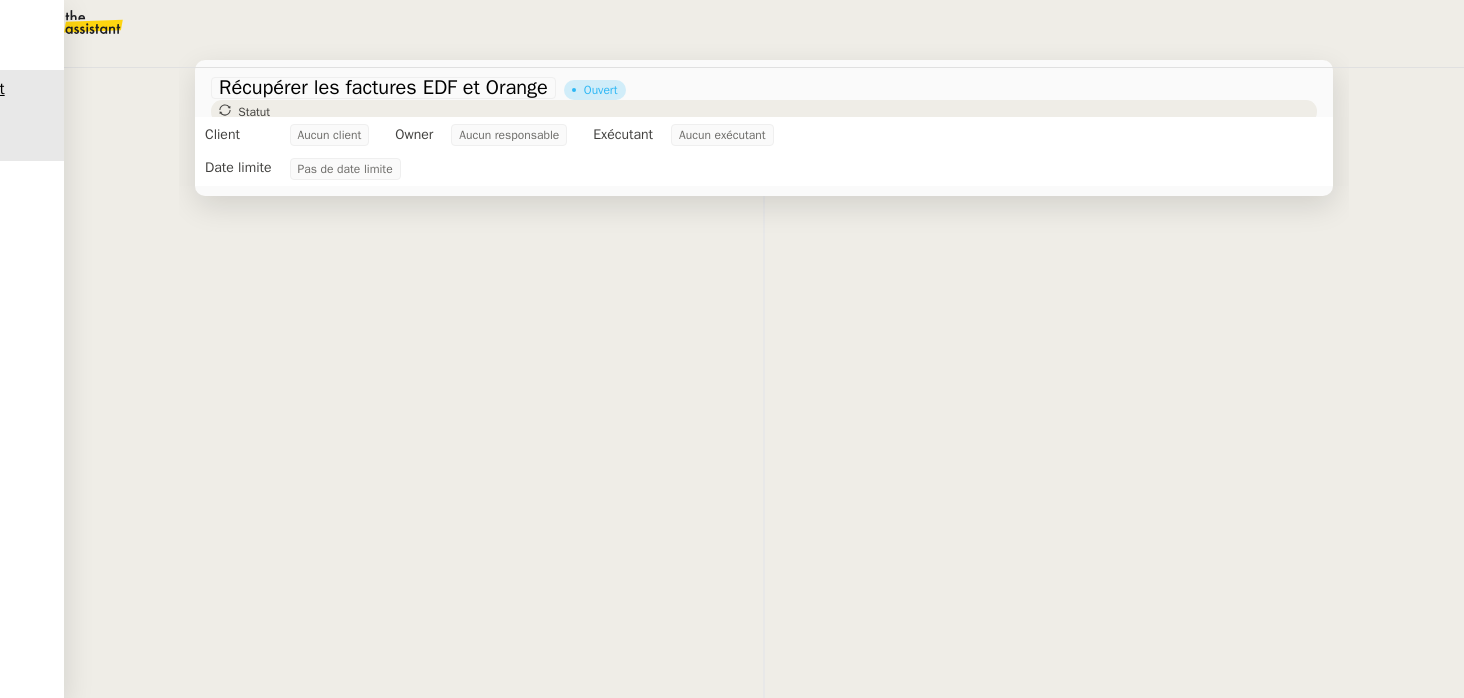 scroll, scrollTop: 0, scrollLeft: 0, axis: both 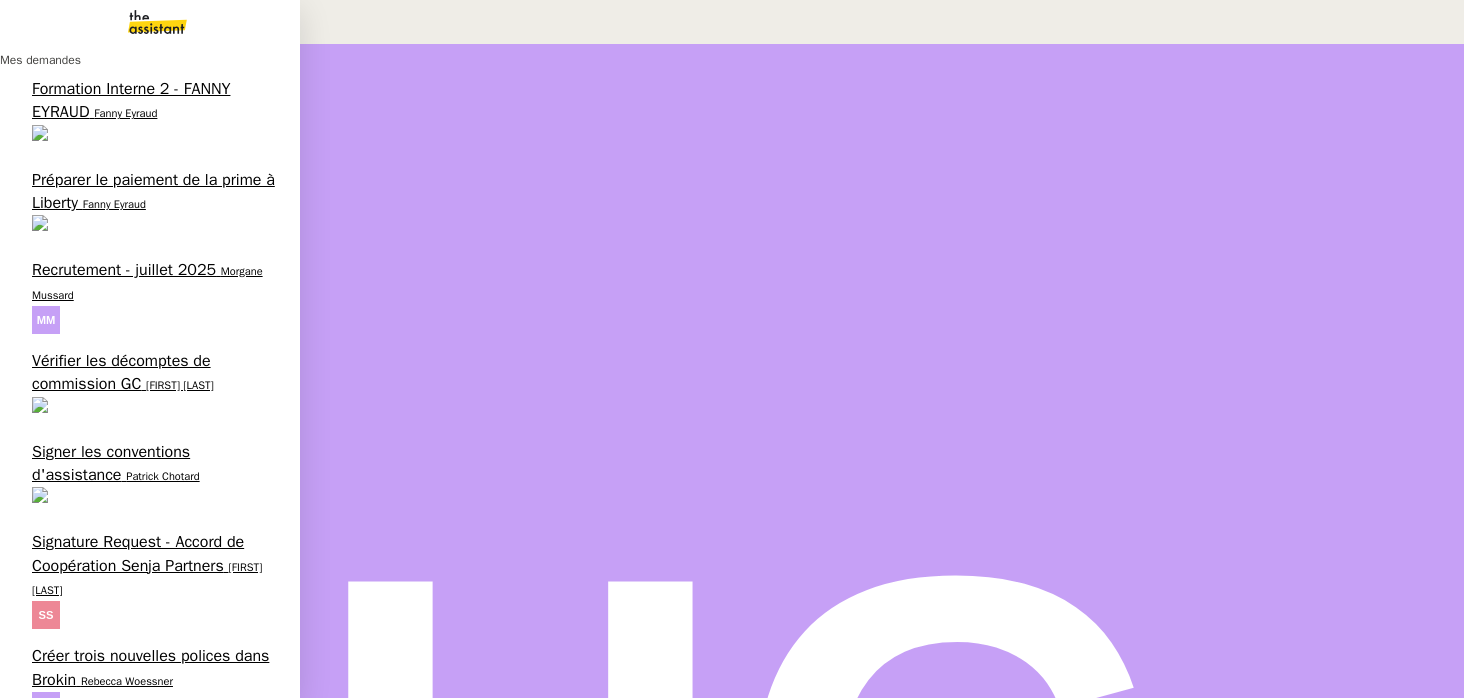 click on "Vérifier les comptes bancaires et éditer la quittance   - 1 juillet 2025" at bounding box center [150, 1144] 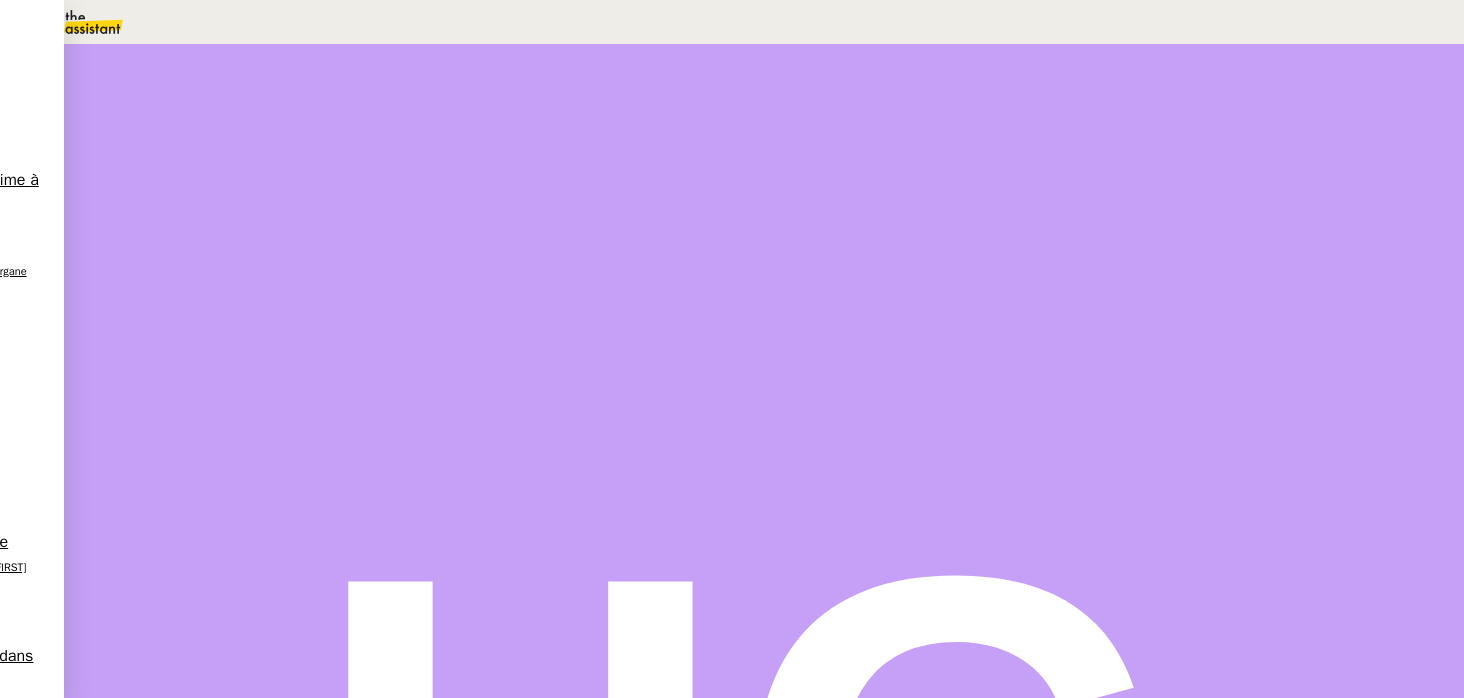 scroll, scrollTop: 0, scrollLeft: 0, axis: both 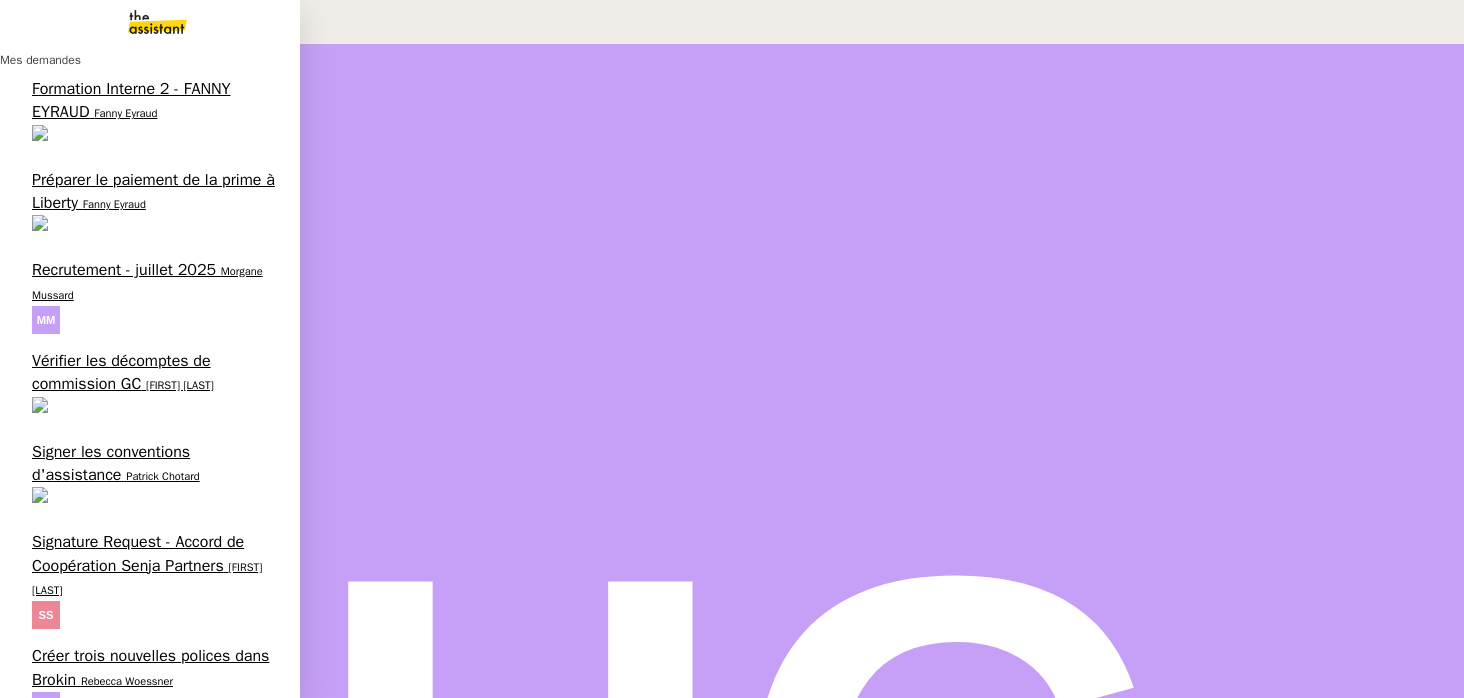 click on "Victor Peyre" at bounding box center (160, 953) 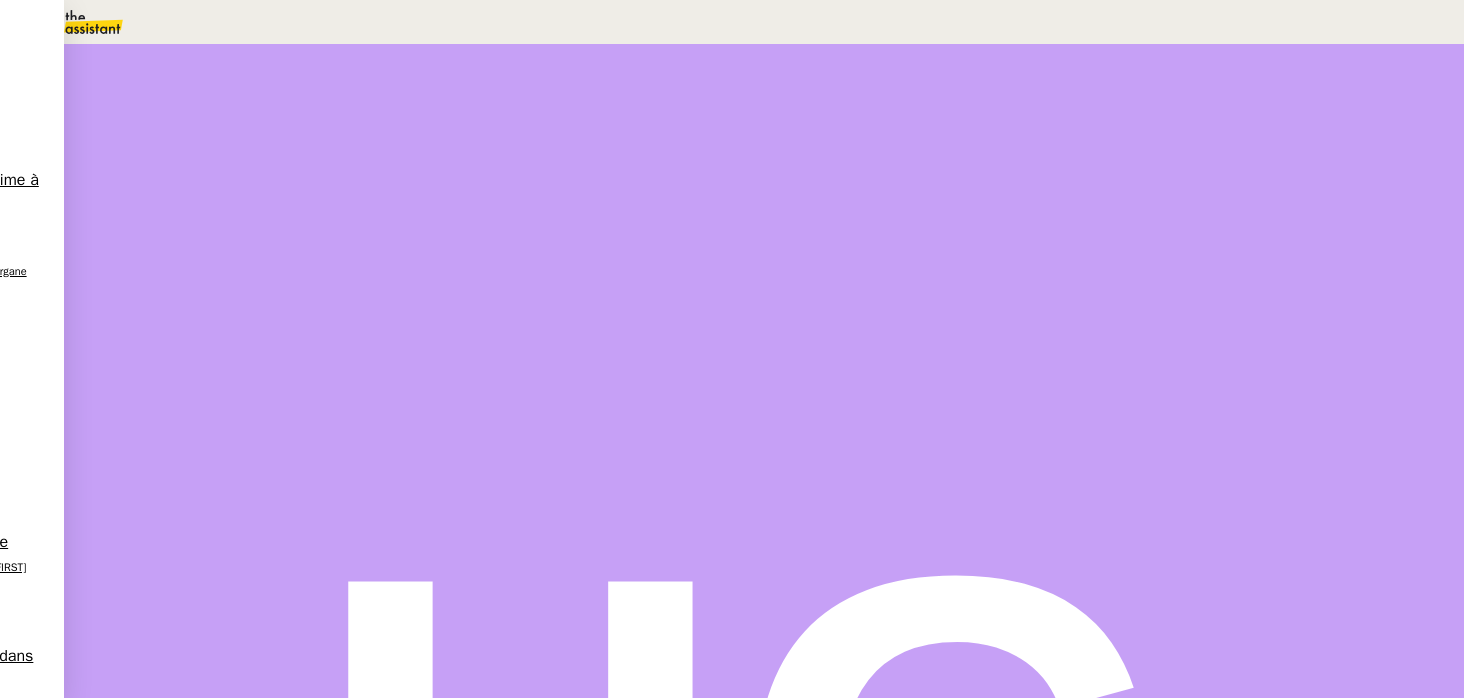 scroll, scrollTop: 258, scrollLeft: 0, axis: vertical 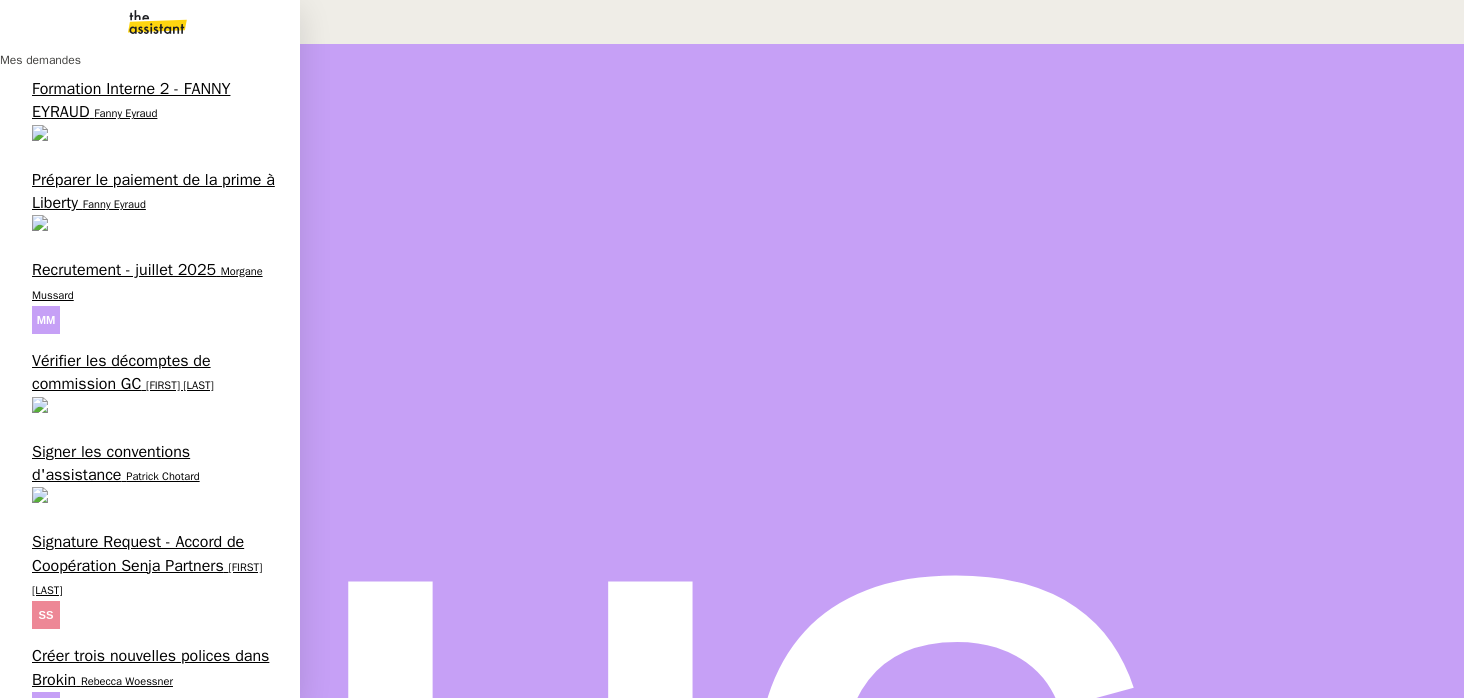 click on "Aubin PSPI" at bounding box center [58, 771] 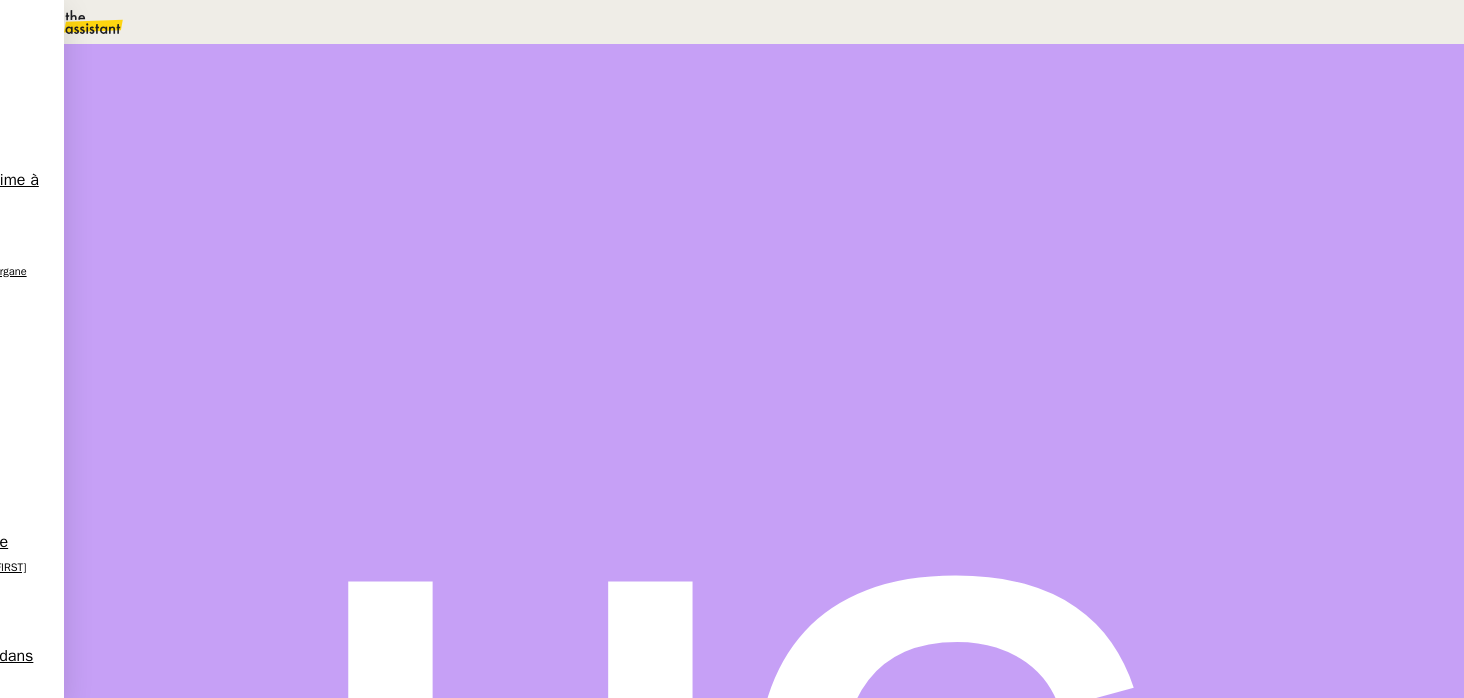scroll, scrollTop: 0, scrollLeft: 0, axis: both 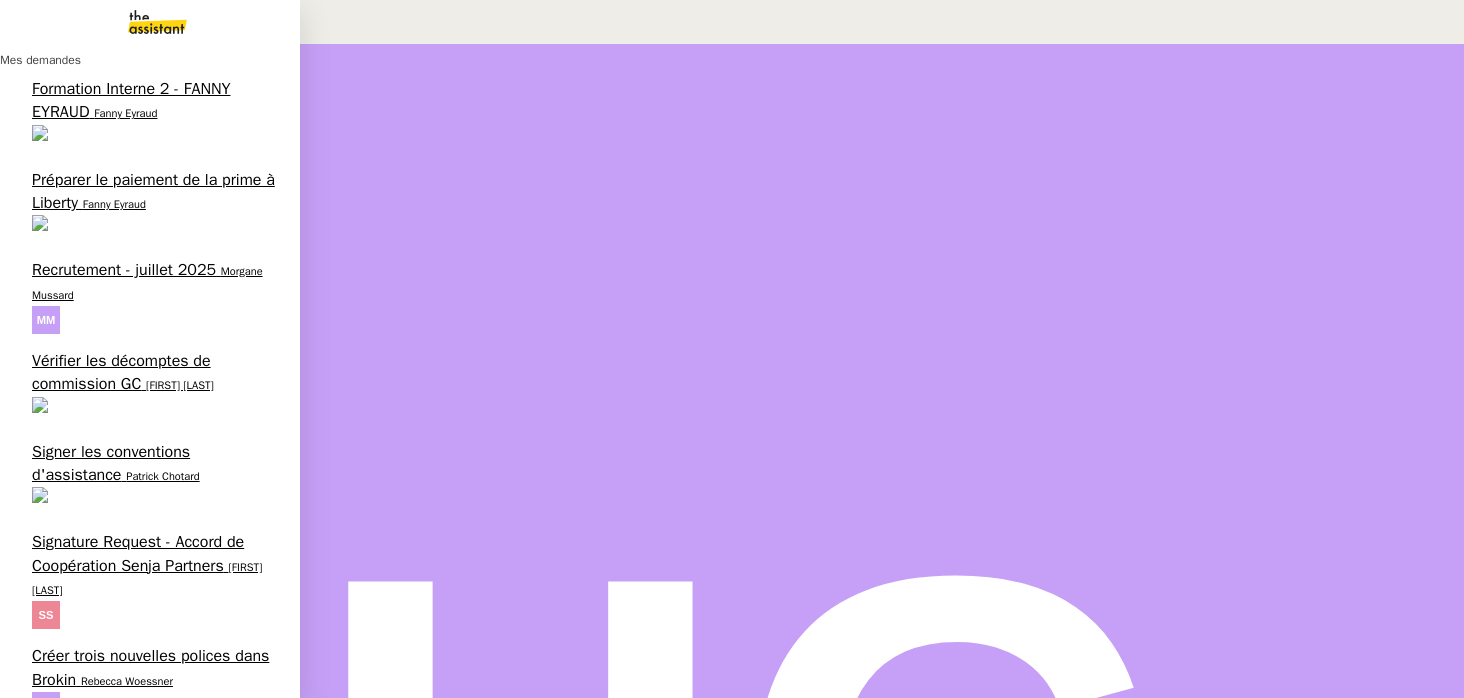 click on "Marine RAULT" at bounding box center [65, 1181] 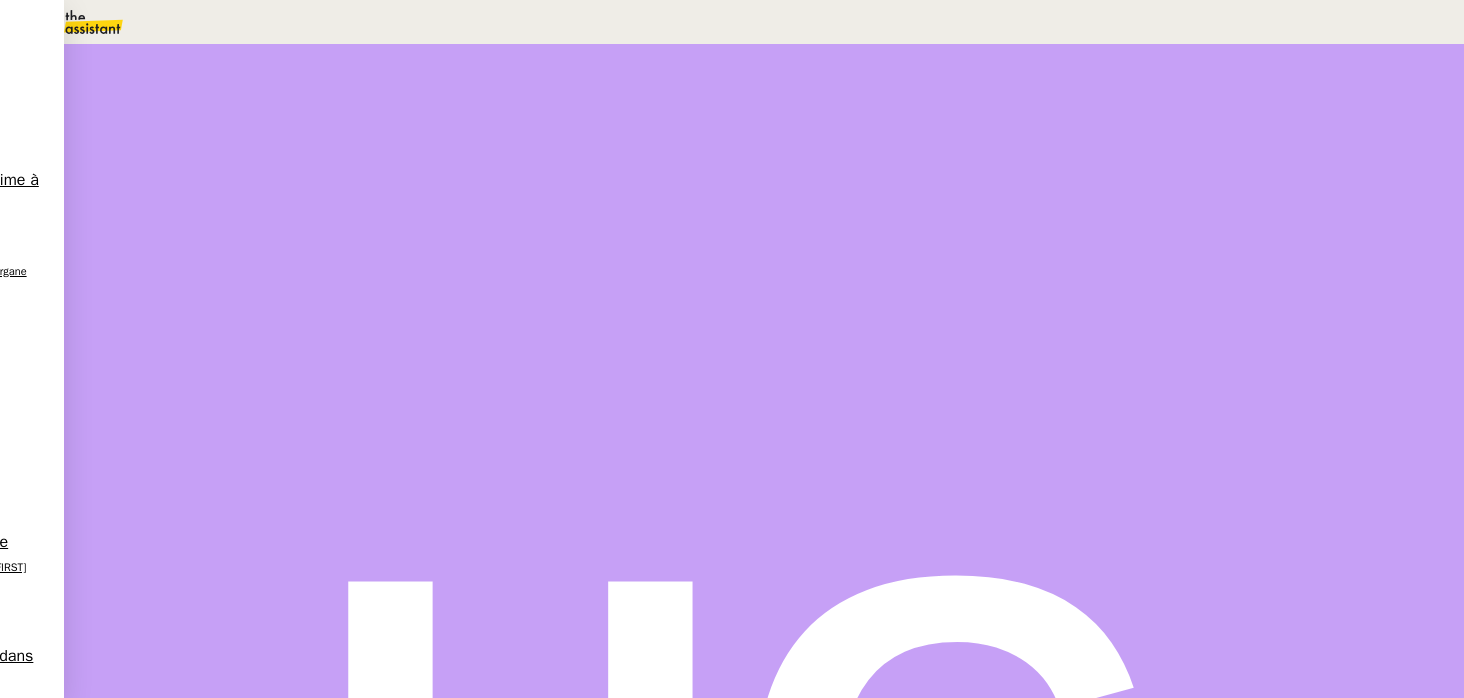 scroll, scrollTop: 866, scrollLeft: 0, axis: vertical 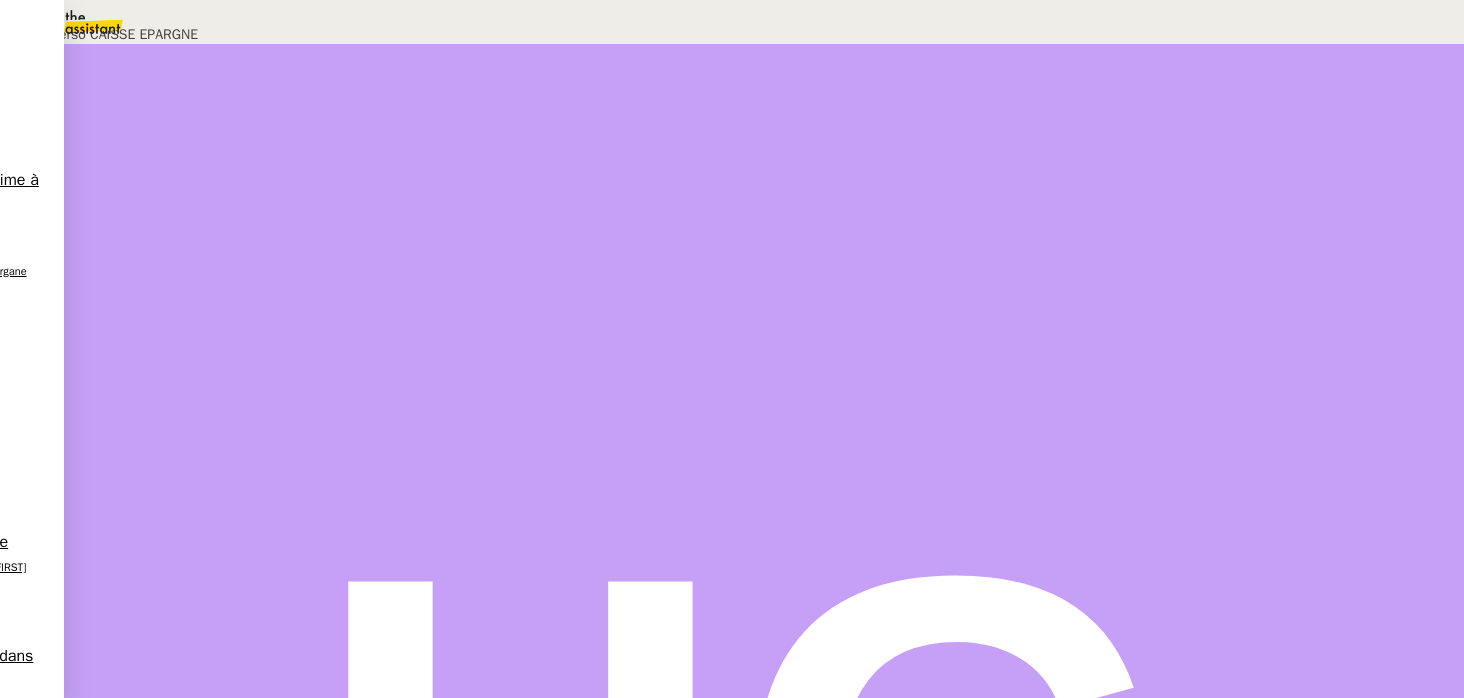 click on "Déverrouiller" at bounding box center (57, 98) 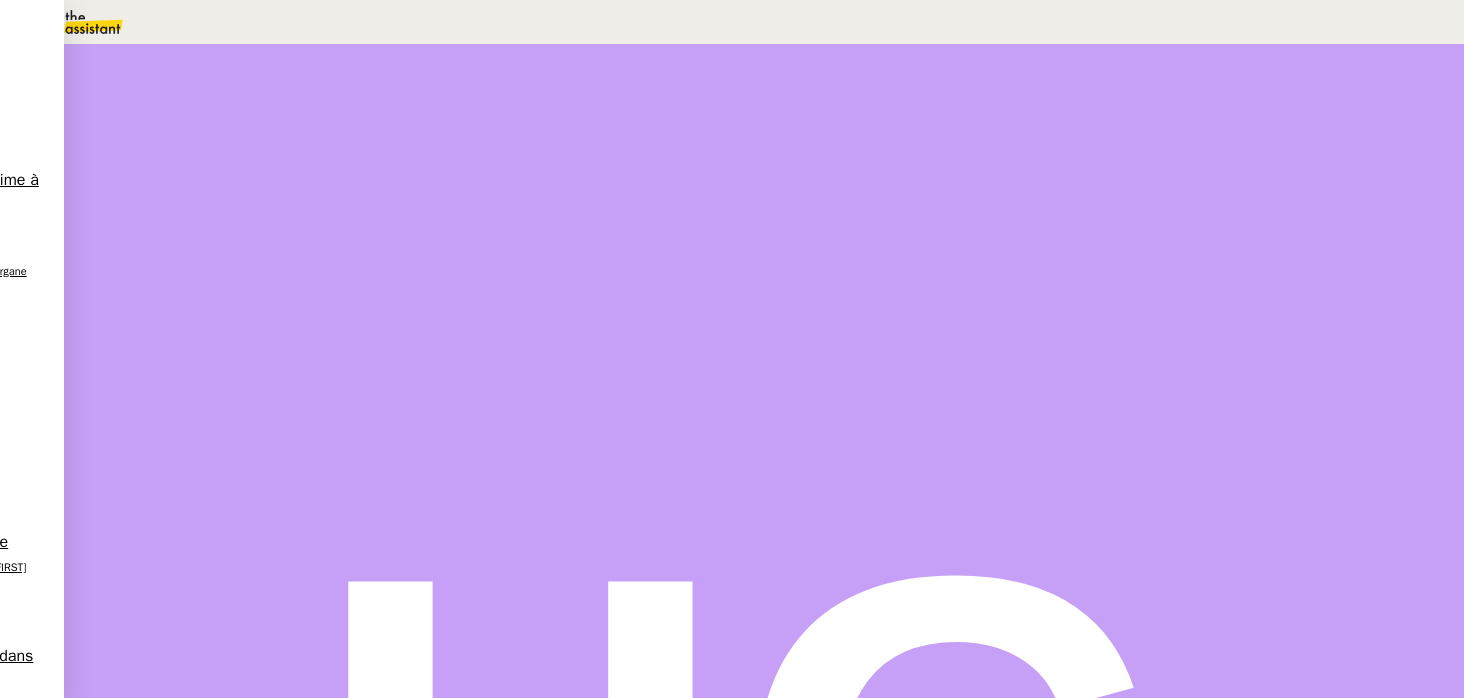 click at bounding box center [251, 771] 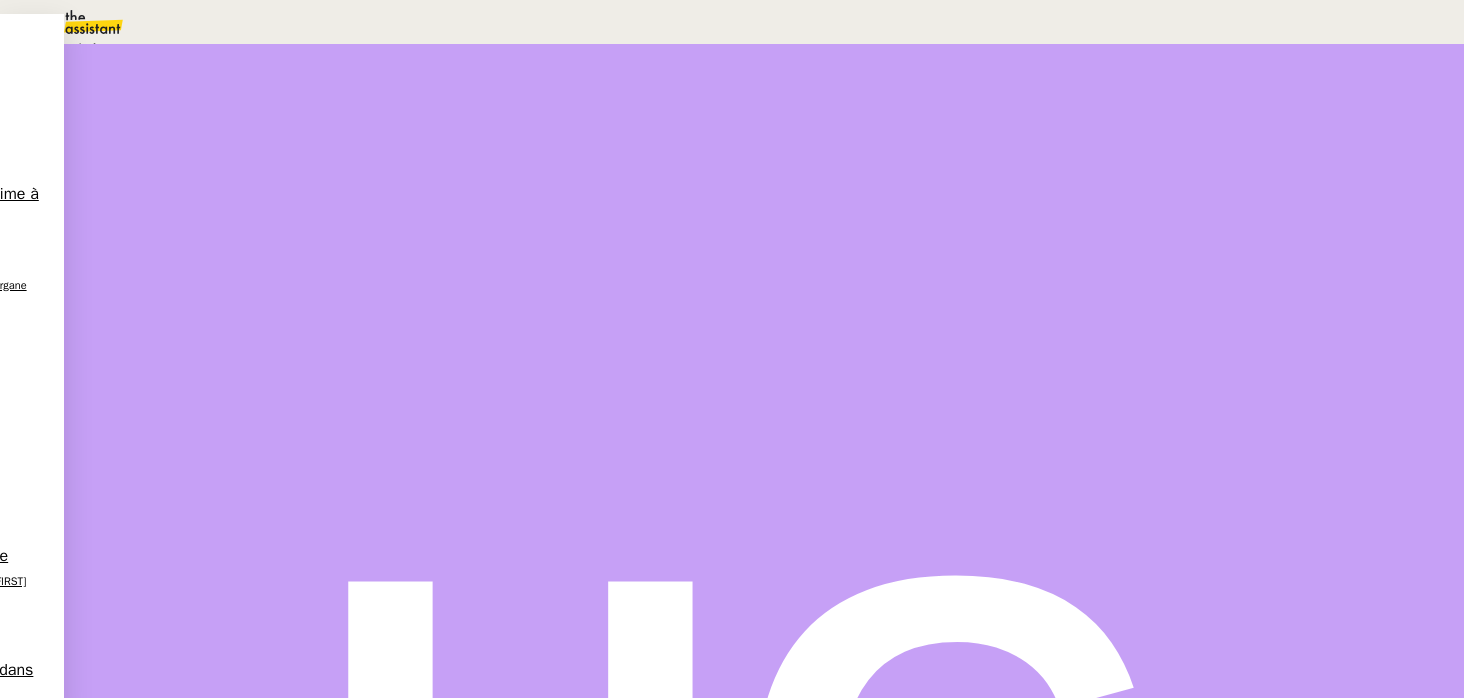 click on "Statut" at bounding box center [254, 130] 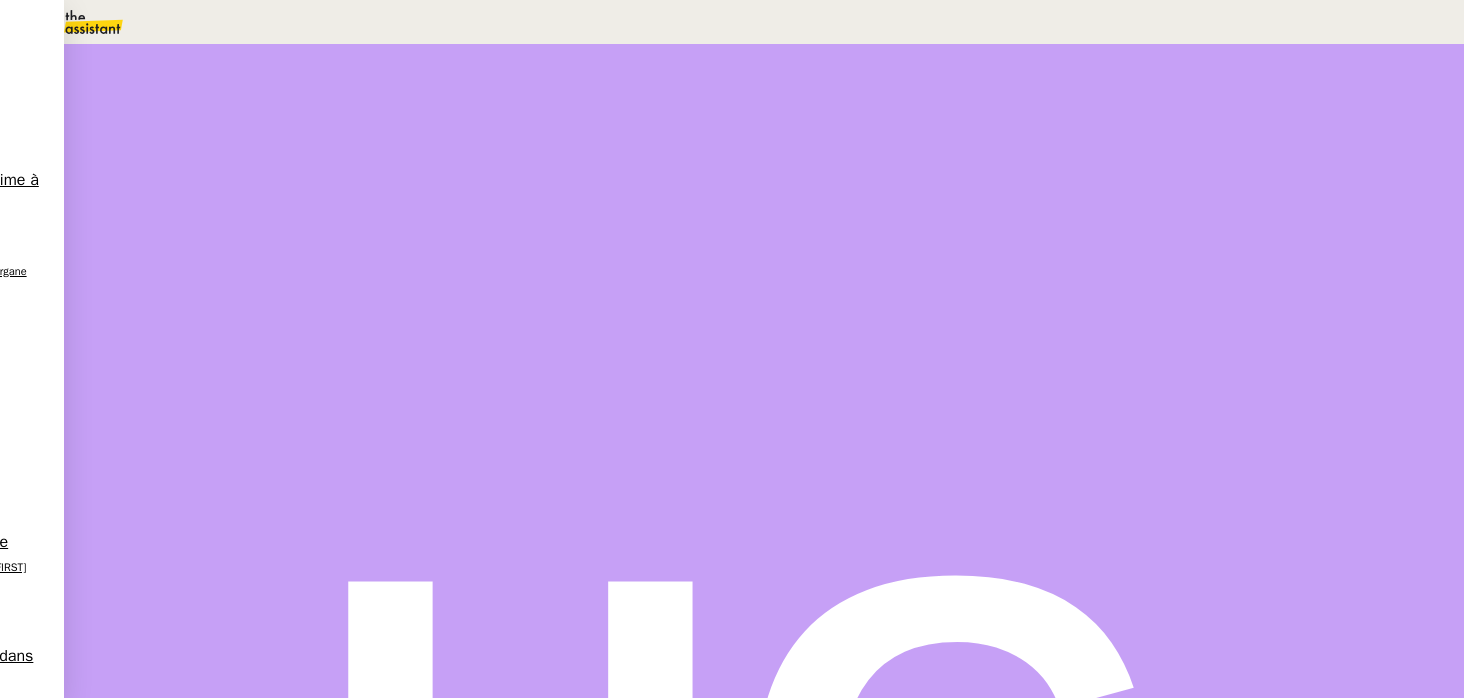 click on "9" at bounding box center [1090, 275] 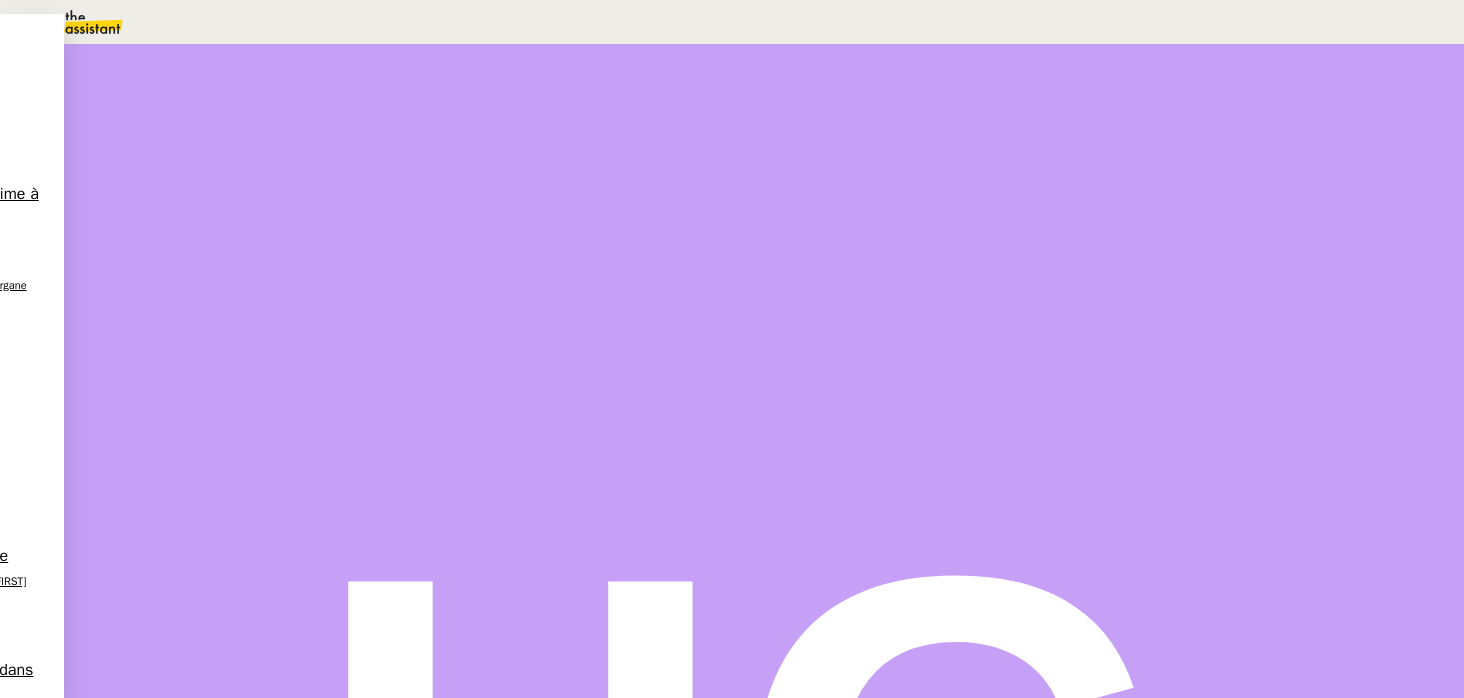 scroll, scrollTop: 204, scrollLeft: 0, axis: vertical 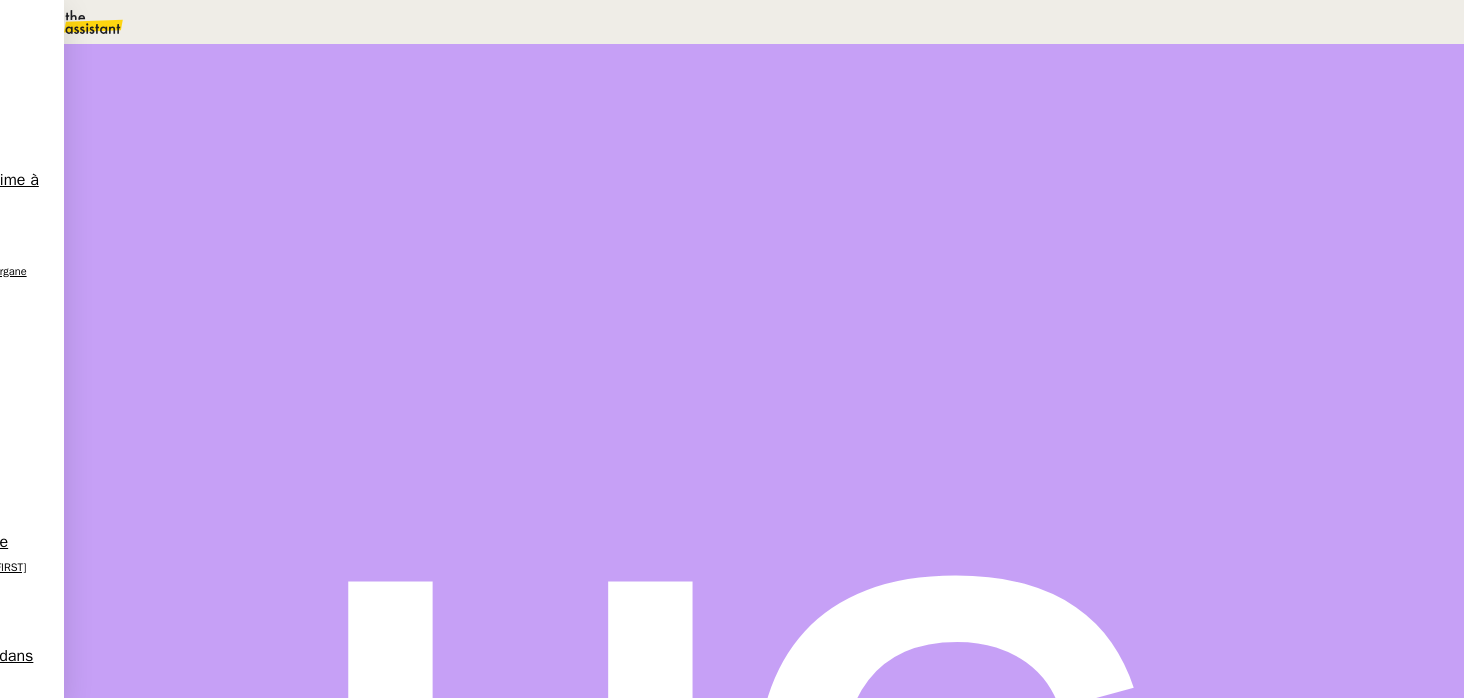 click on "Sauver" at bounding box center [1067, 482] 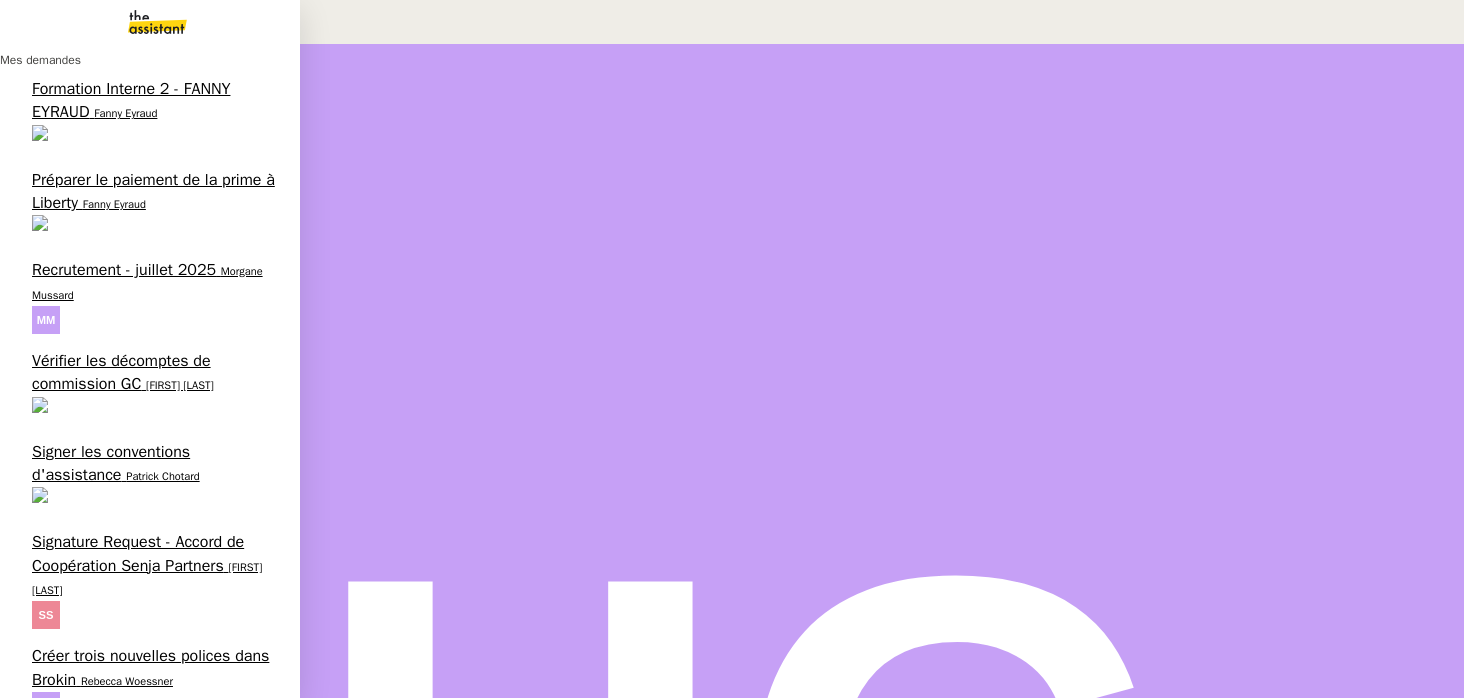 click on "- 7 juillet 2025QUOTIDIEN - OPAL - Gestion de la boîte mail OPAL" at bounding box center (153, 1030) 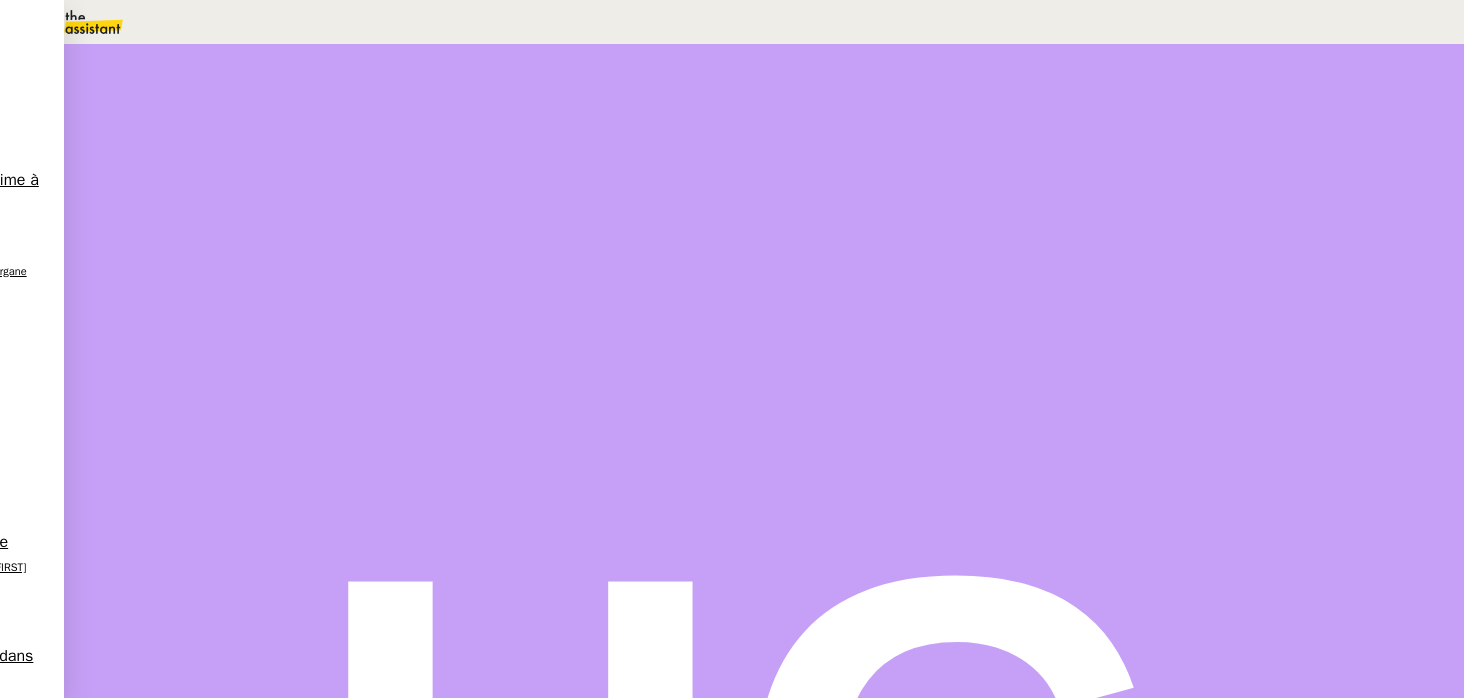 scroll, scrollTop: 11, scrollLeft: 0, axis: vertical 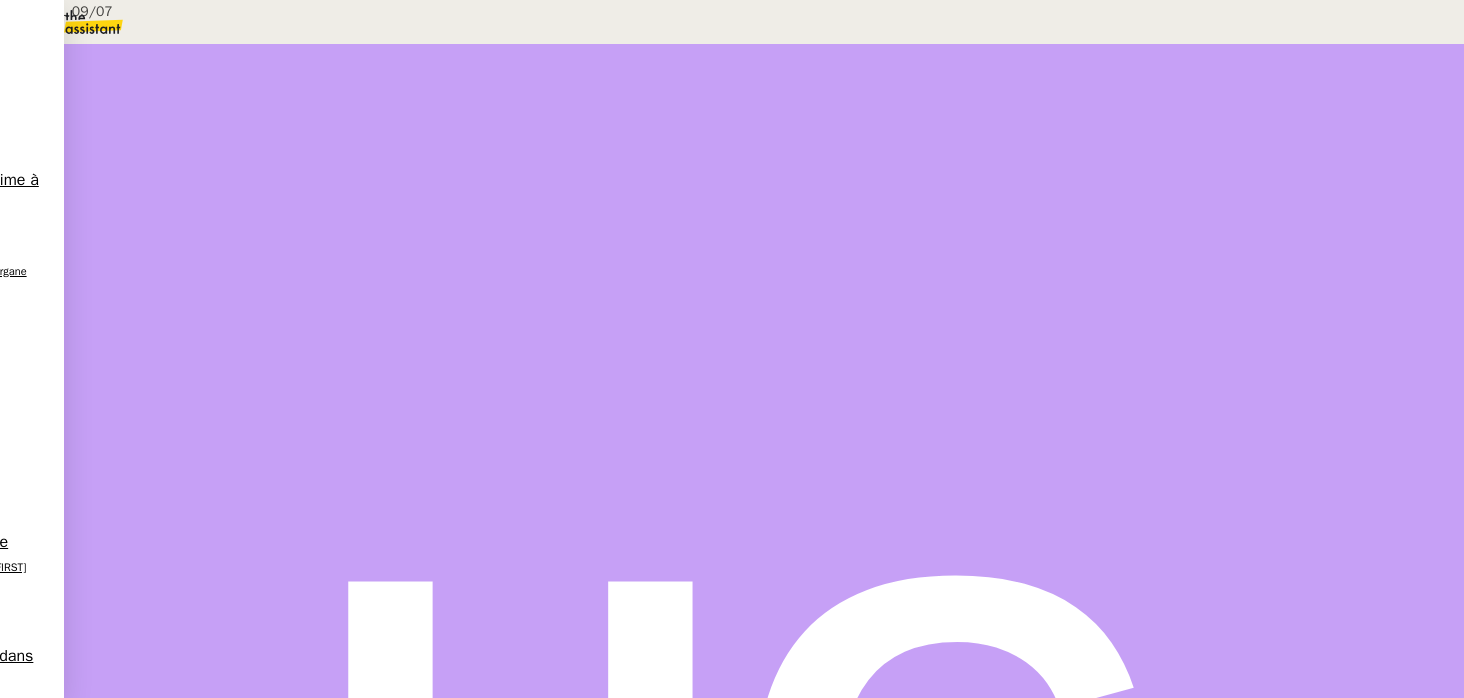 type on "Boite OPAL 09/07" 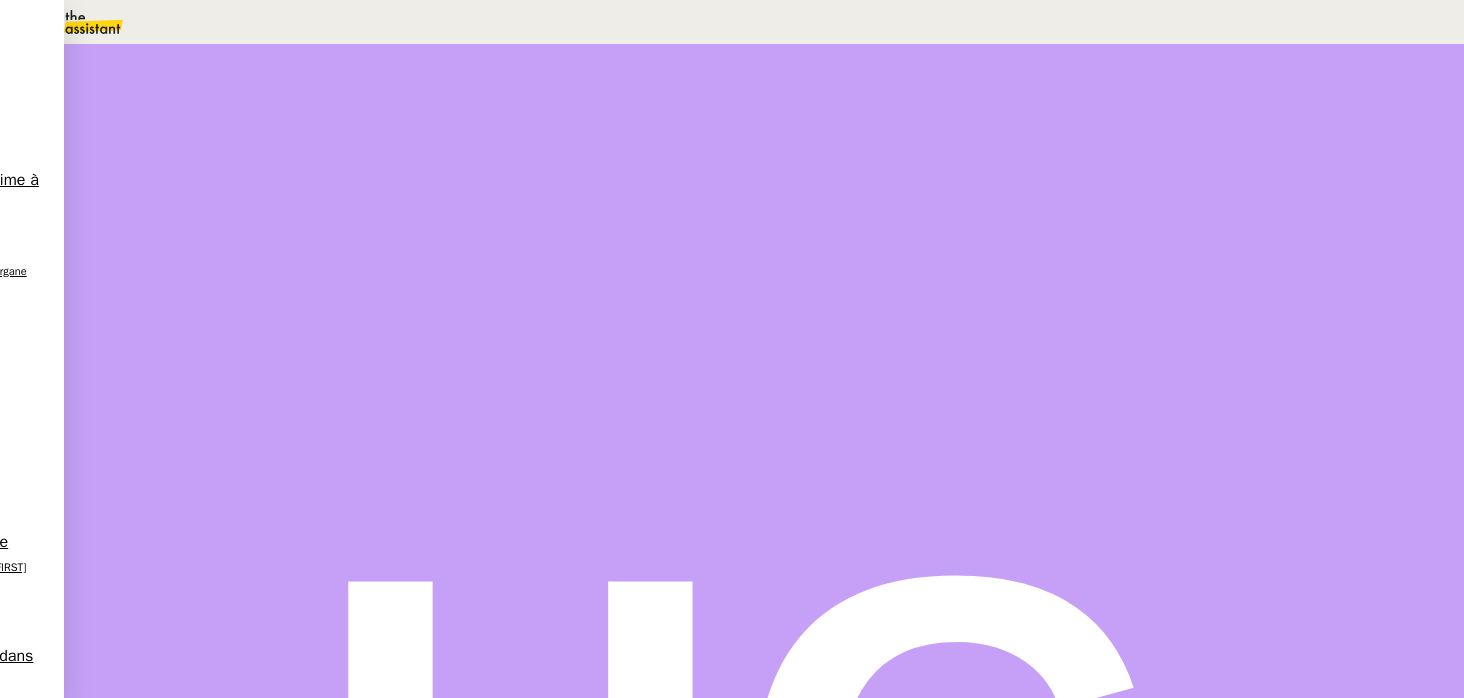 scroll, scrollTop: 110, scrollLeft: 0, axis: vertical 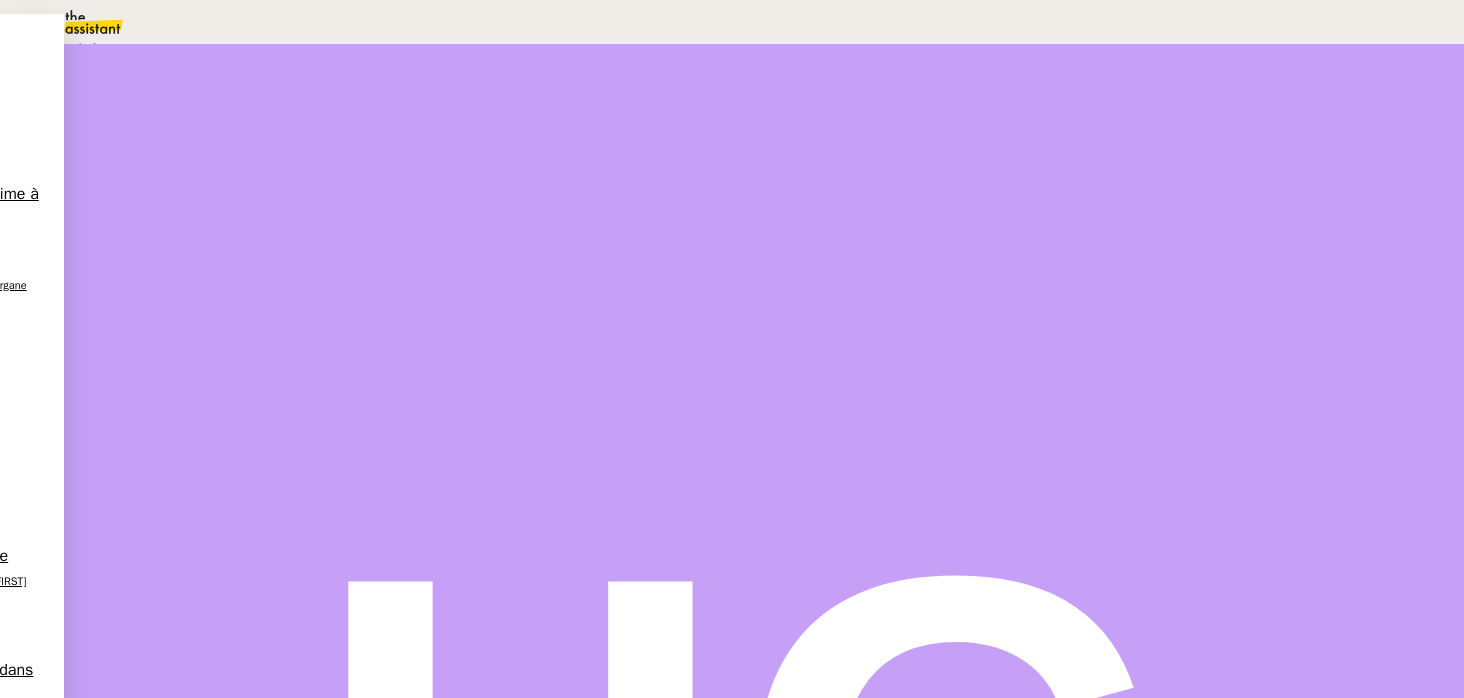 click on "Programmé Une action est programmée dans le futur." at bounding box center [334, 48] 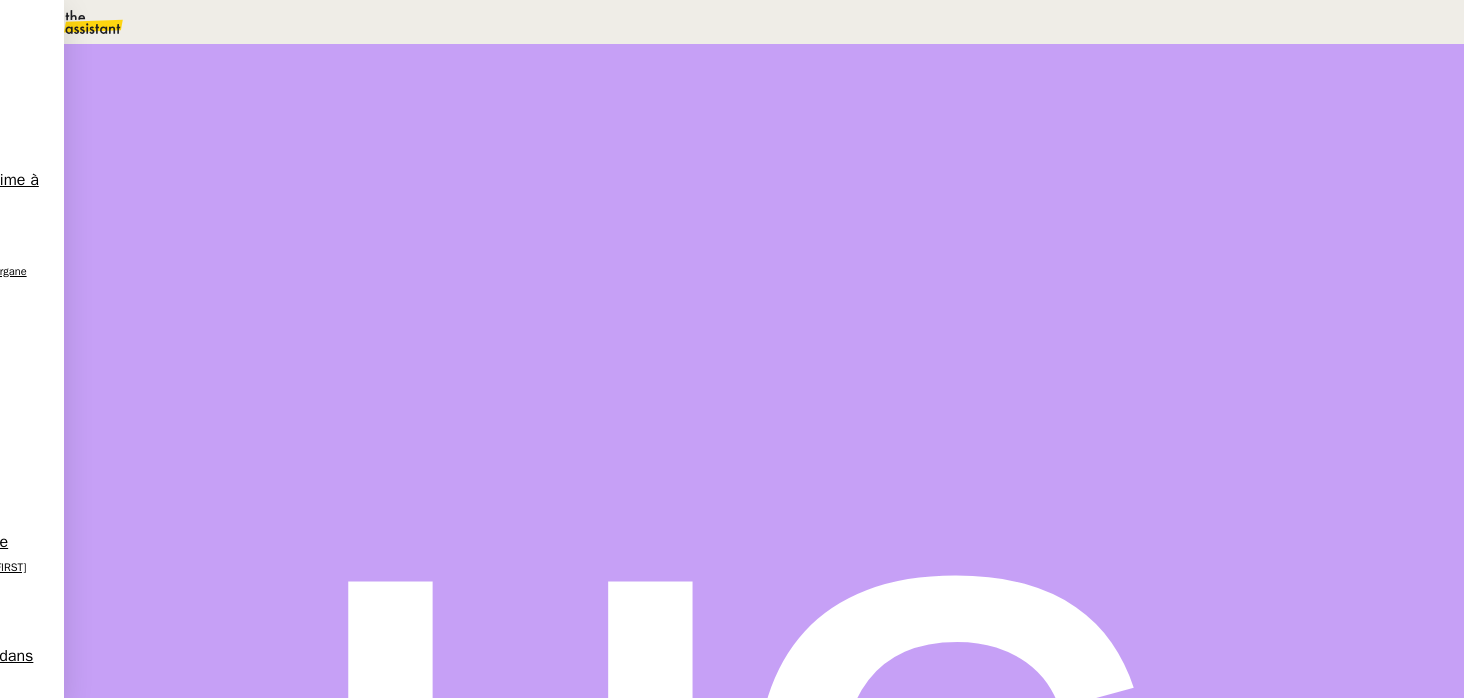 click at bounding box center (1086, 424) 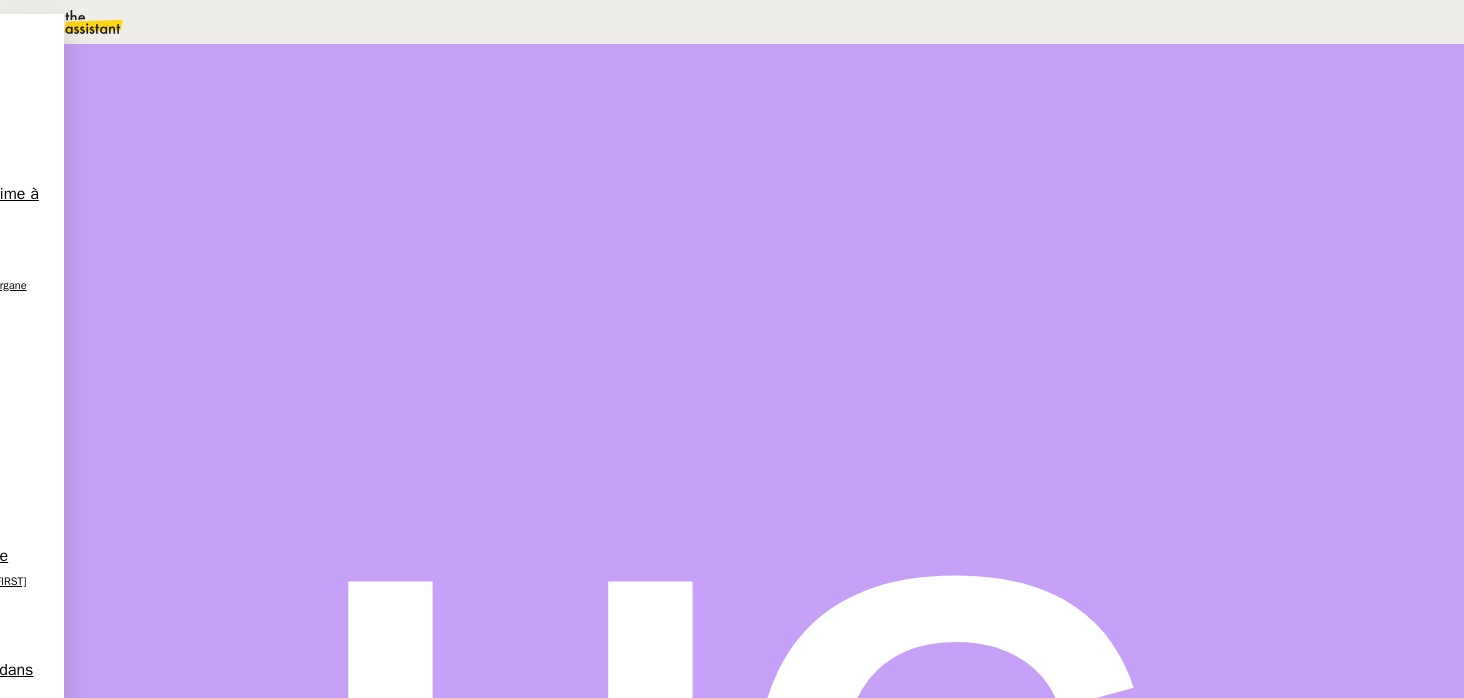 click on "16" at bounding box center [752, 22] 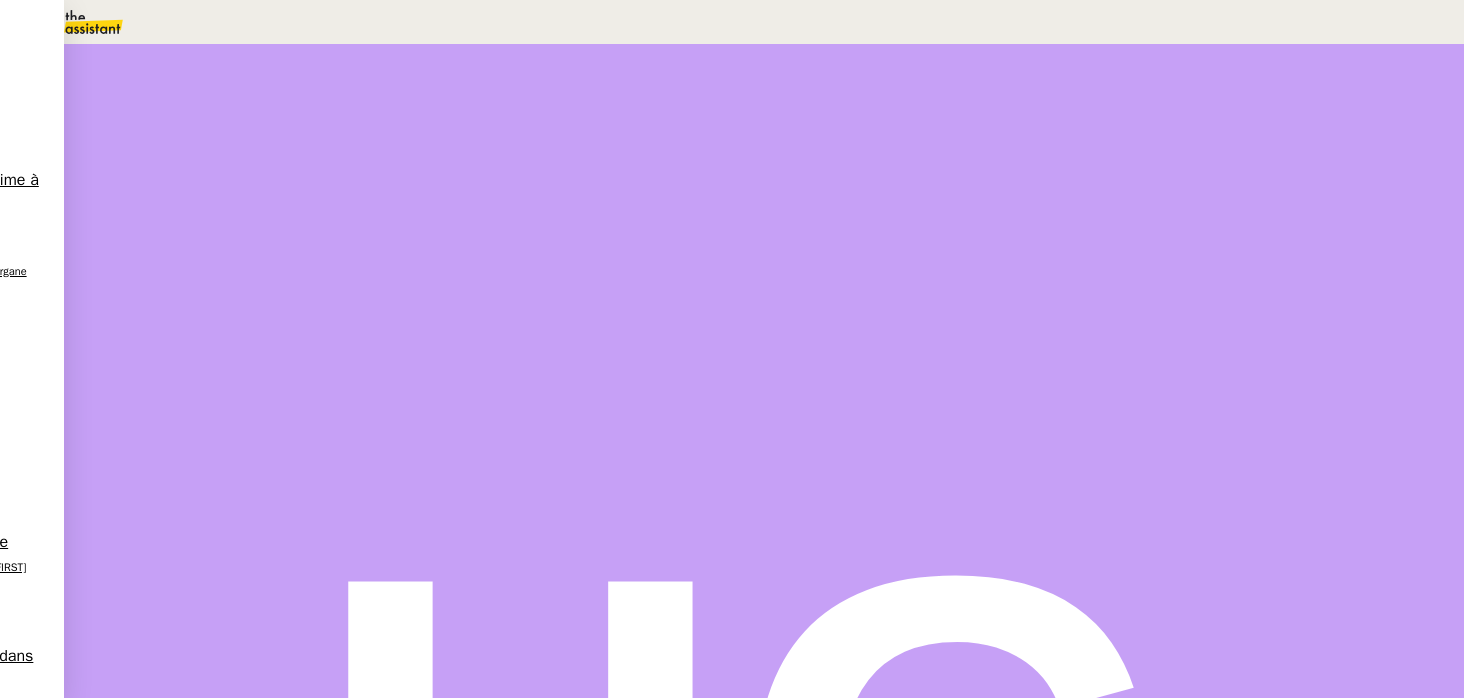 click on "9" at bounding box center [1090, 275] 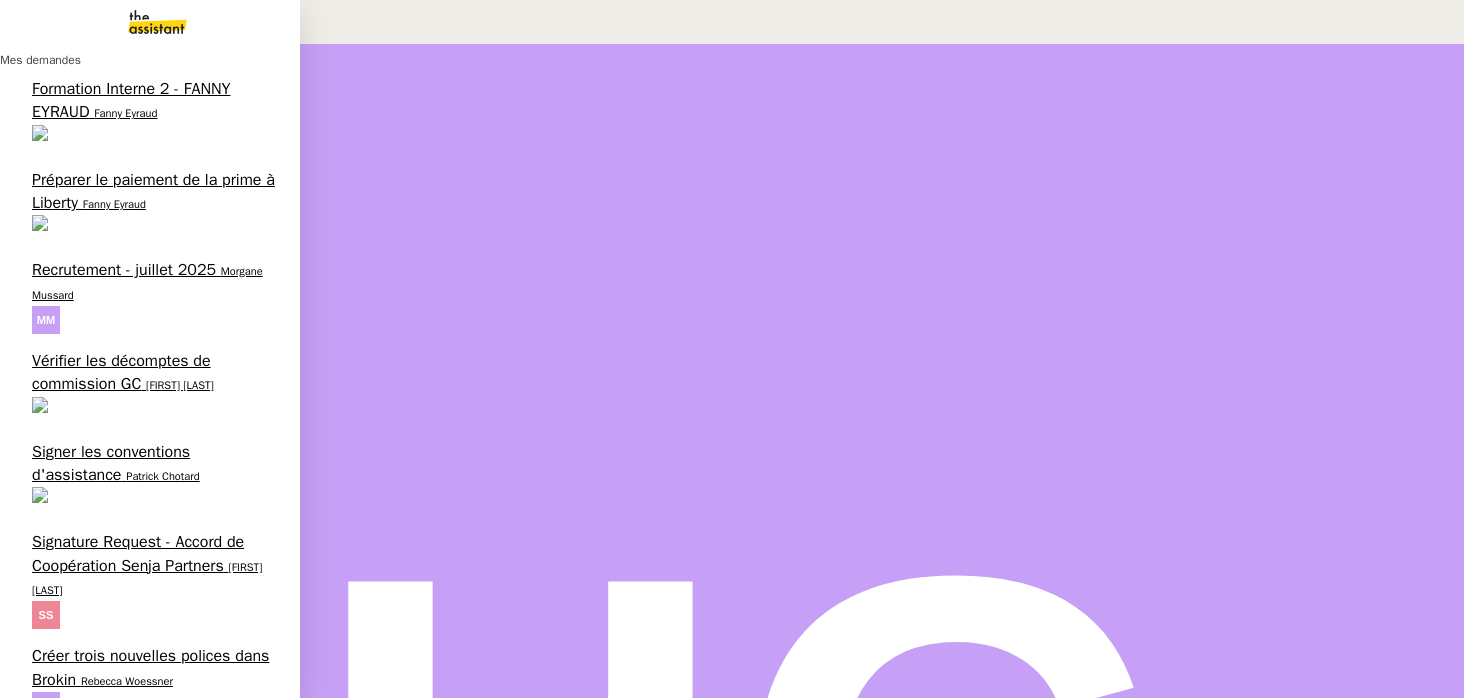 click on "Demander à Create pour le module du ventilateur" at bounding box center (154, 939) 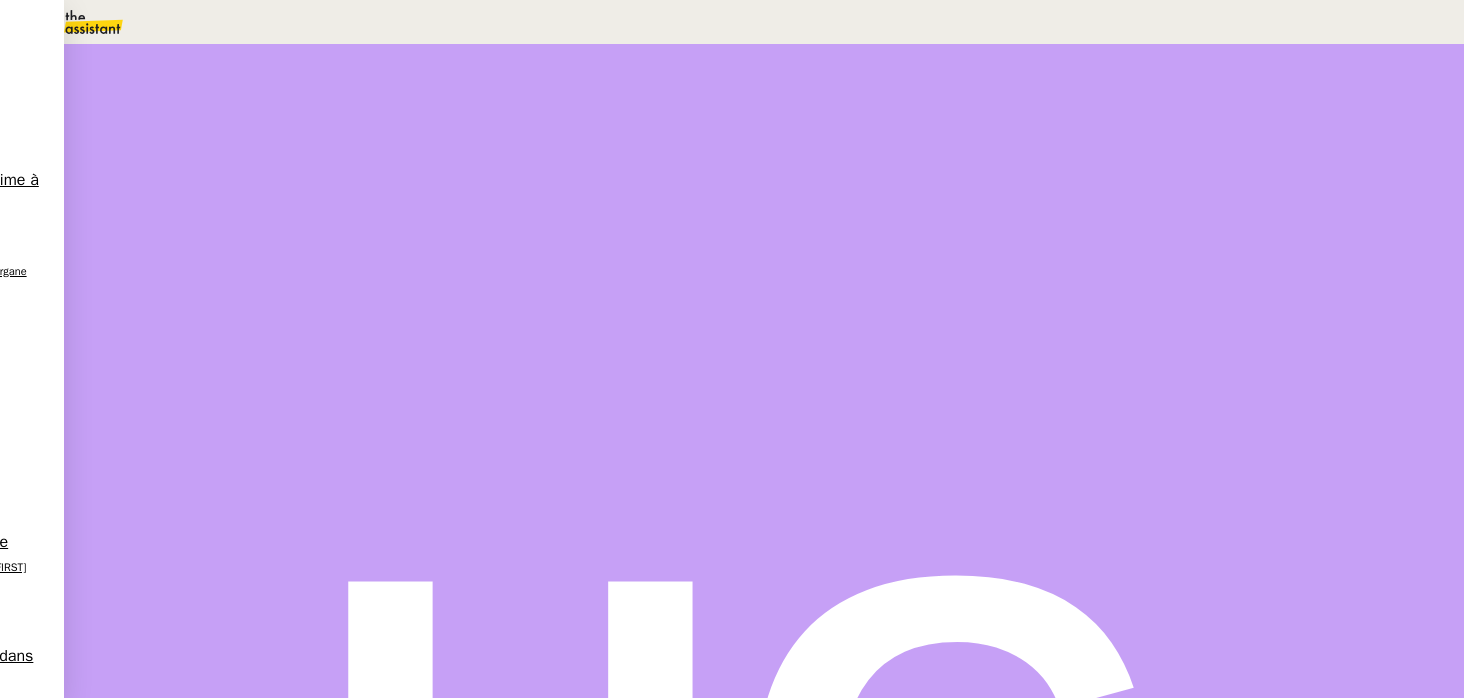 scroll, scrollTop: 119, scrollLeft: 0, axis: vertical 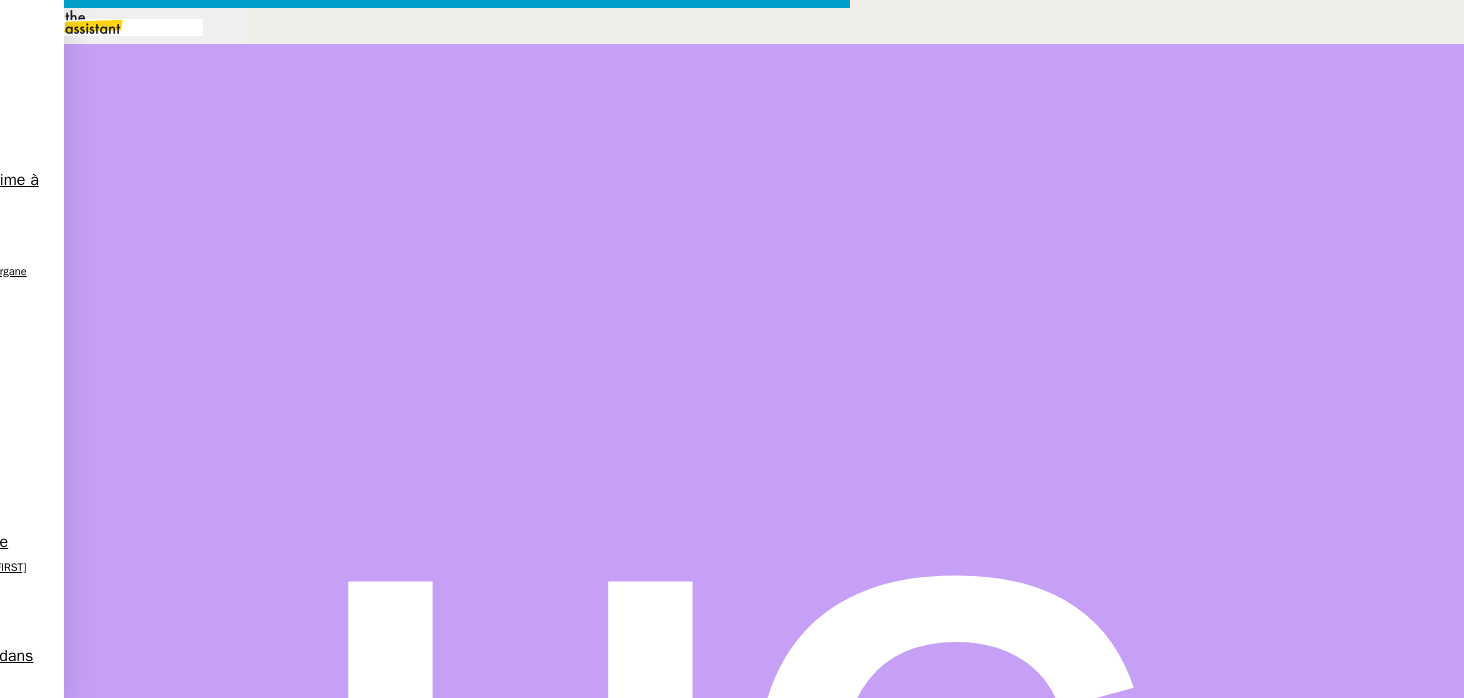 click at bounding box center [116, 27] 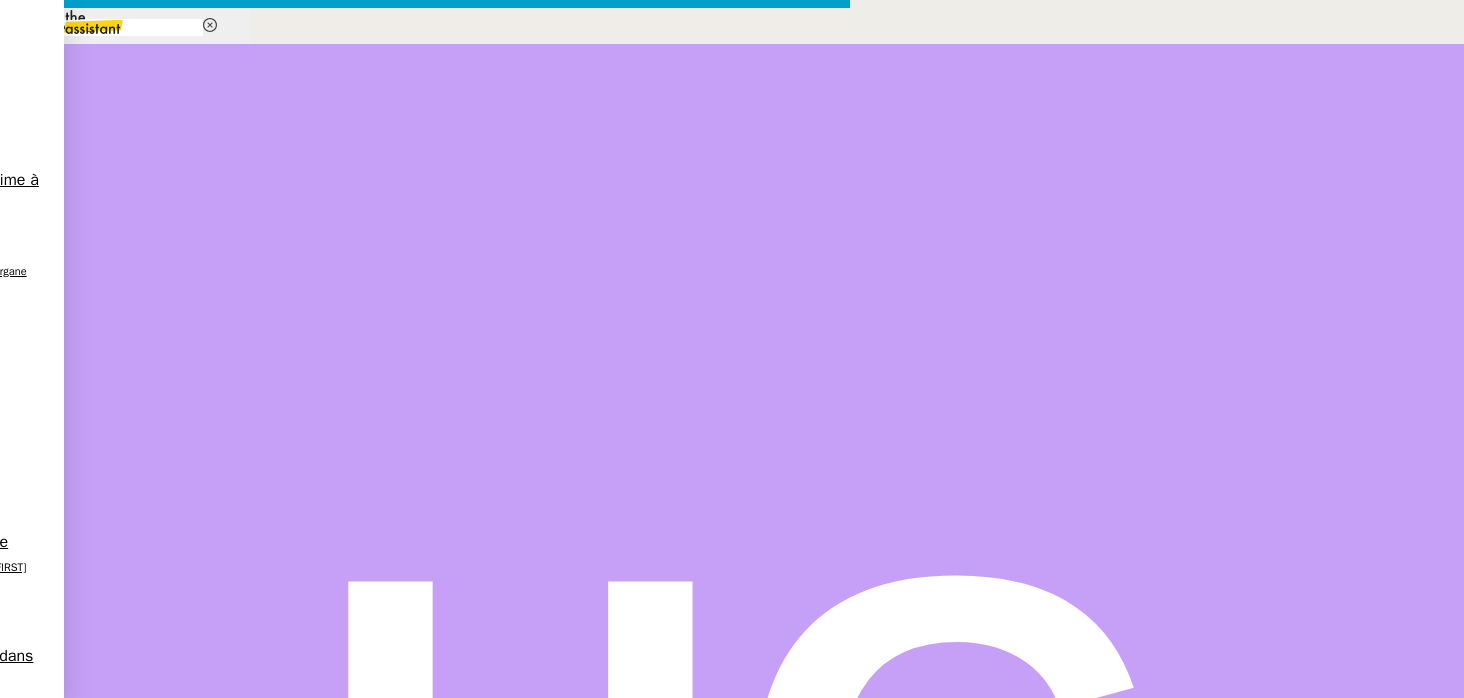 type on "RELANCE" 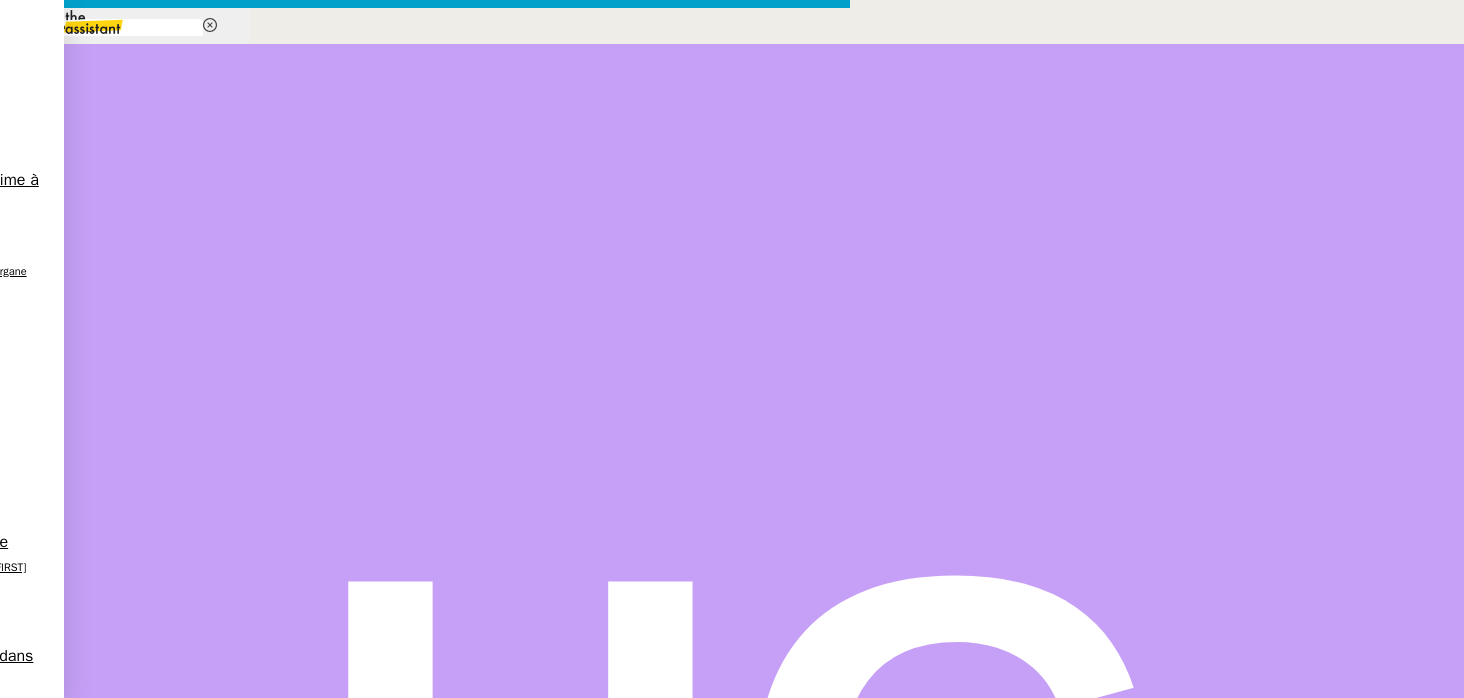 drag, startPoint x: 615, startPoint y: 320, endPoint x: 579, endPoint y: 260, distance: 69.97142 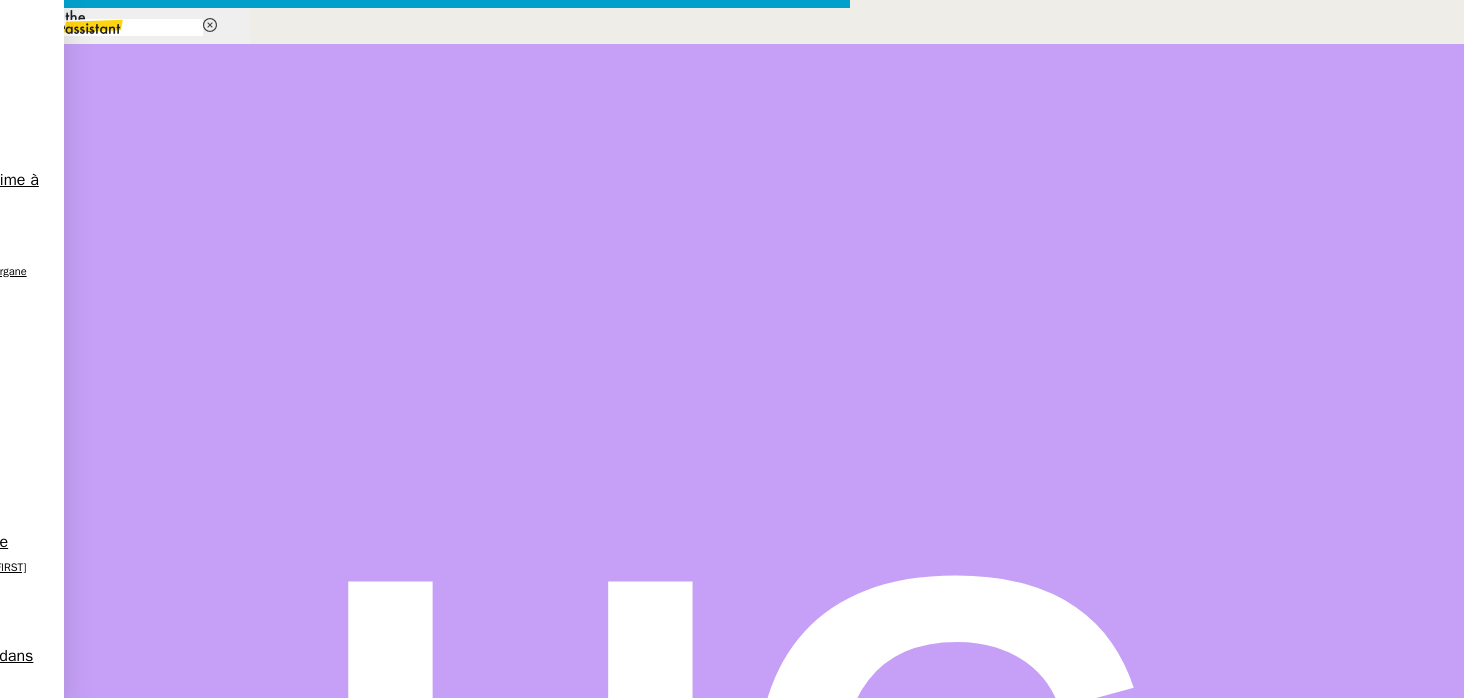 click on "Merci." at bounding box center (425, 978) 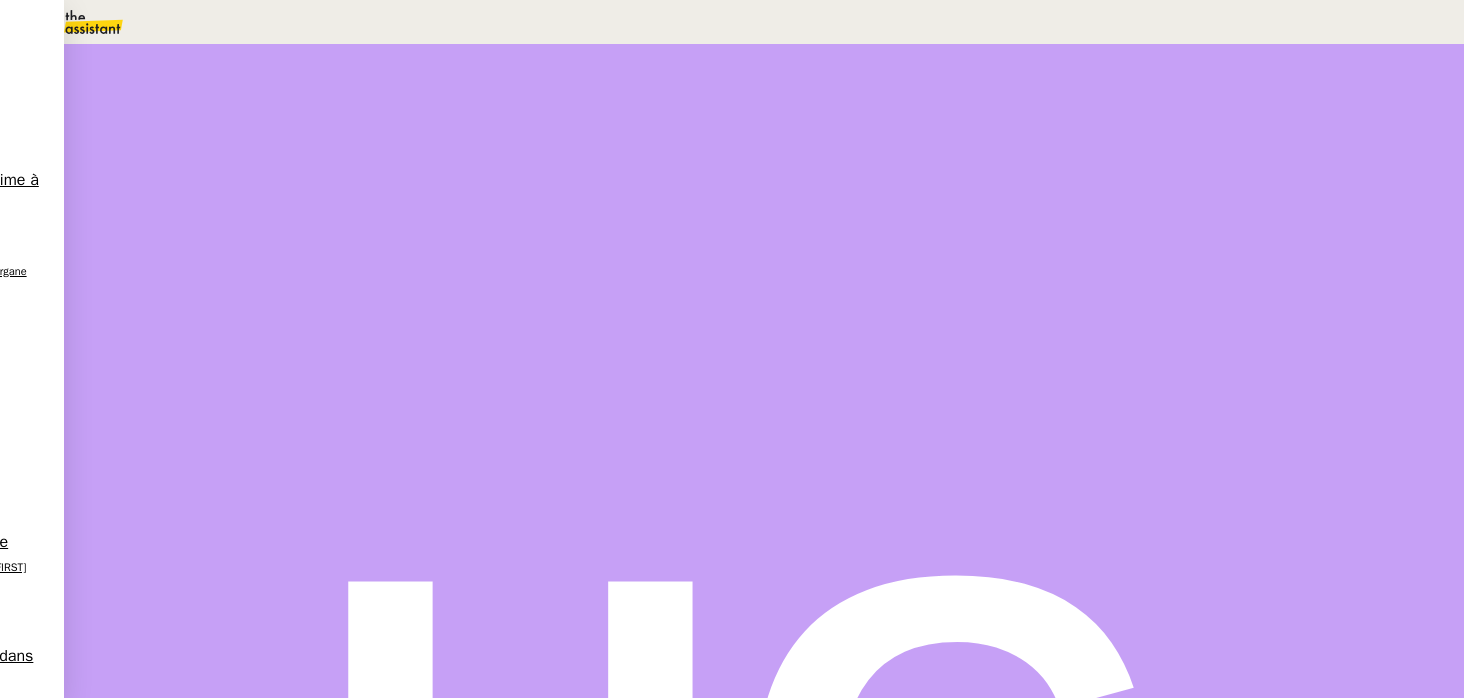 scroll, scrollTop: 430, scrollLeft: 0, axis: vertical 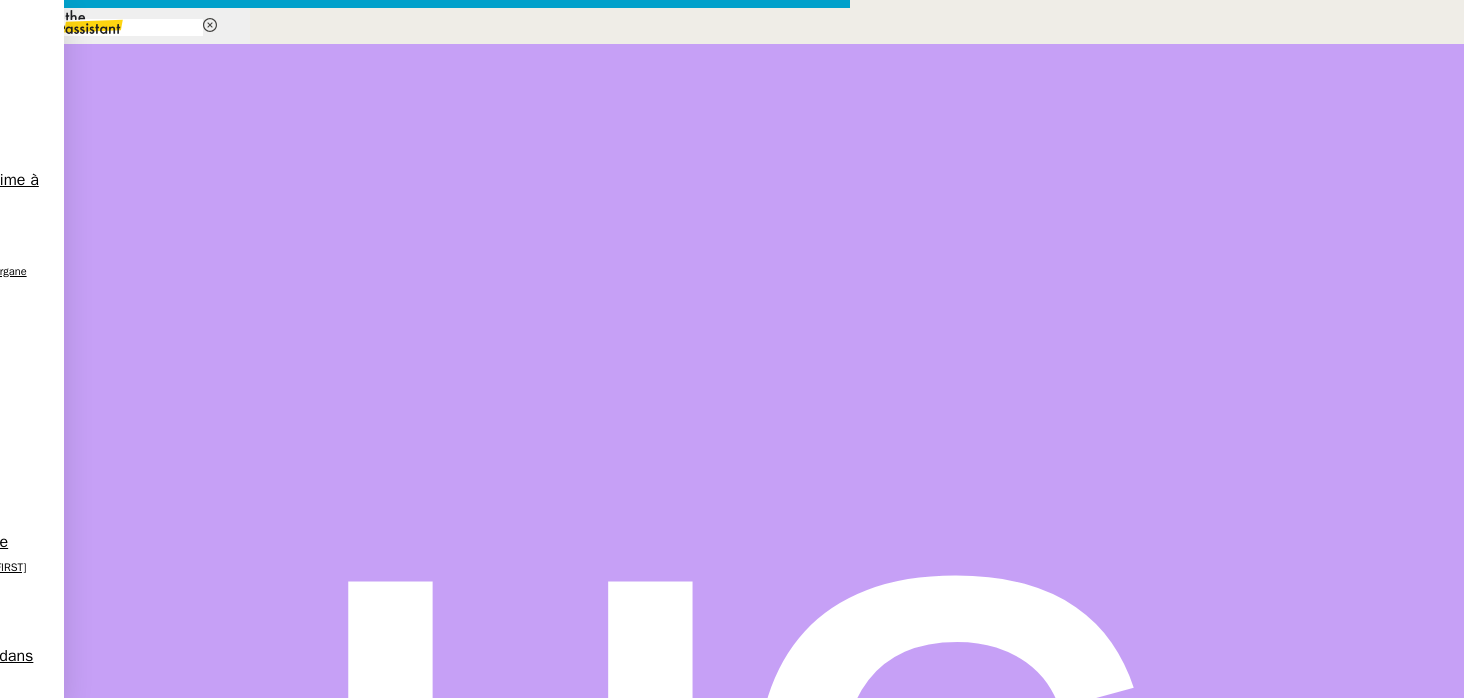 type on "RELAN" 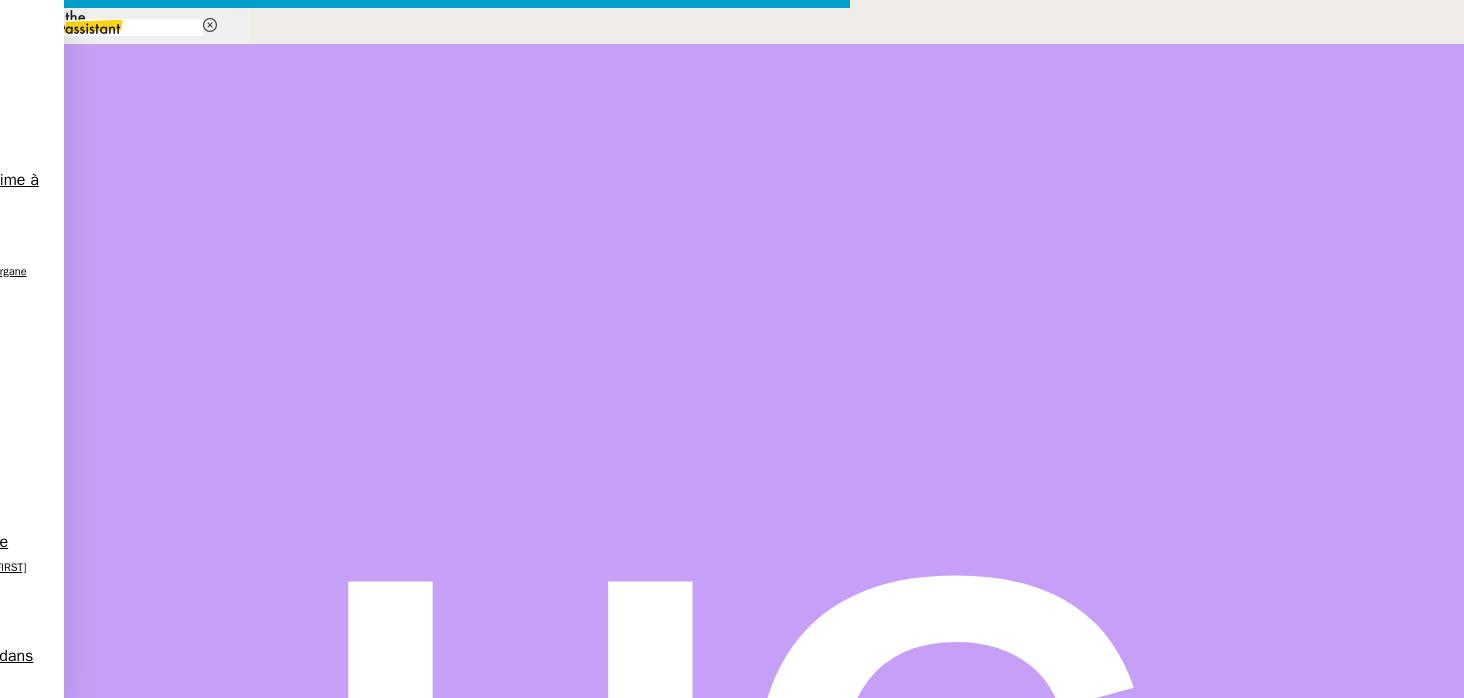 click on "Merci," at bounding box center (425, 1005) 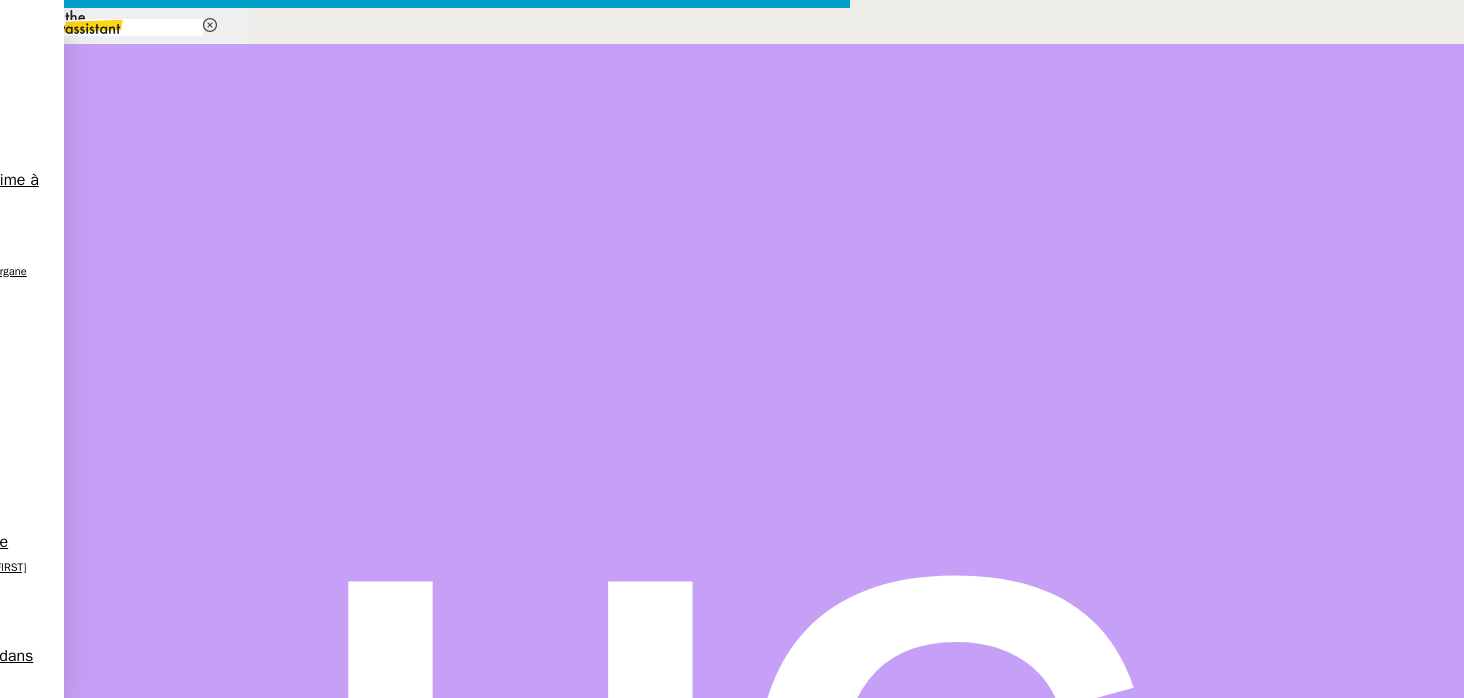 drag, startPoint x: 752, startPoint y: 261, endPoint x: 585, endPoint y: 234, distance: 169.16855 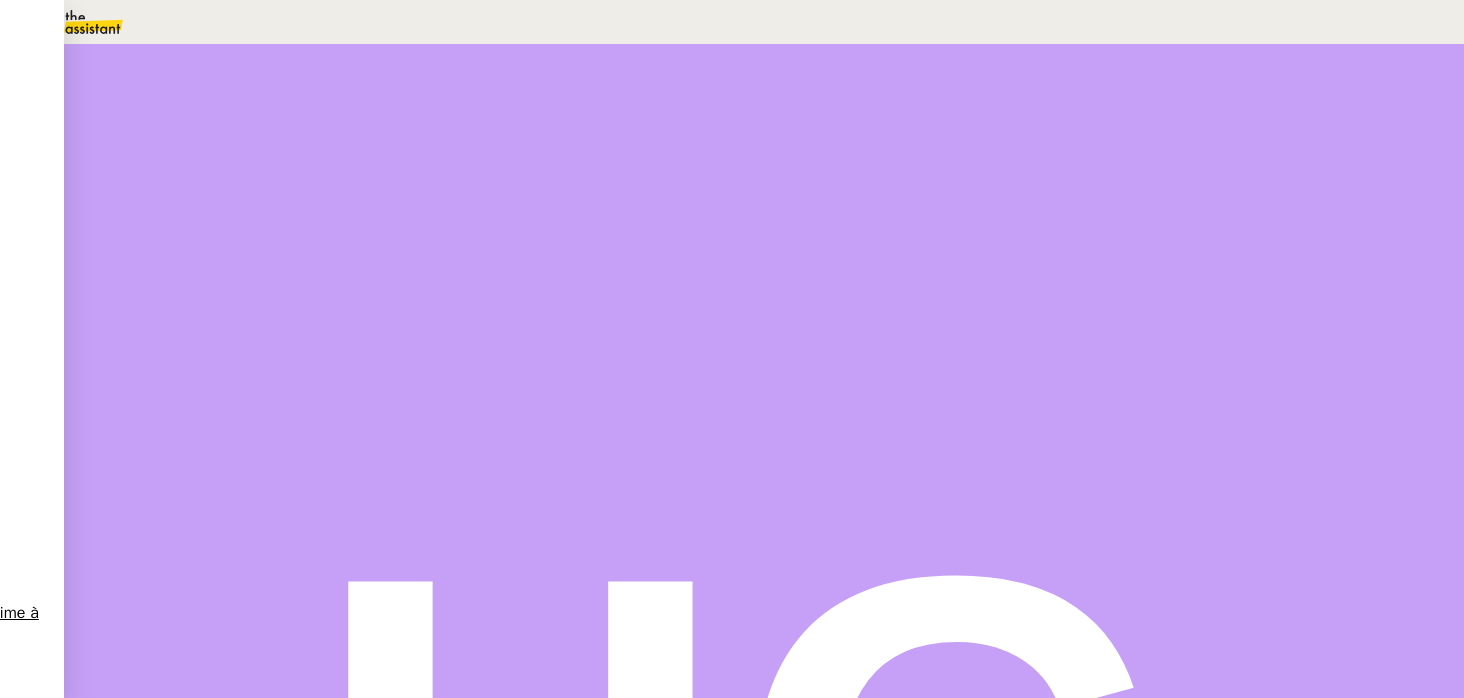 scroll, scrollTop: 607, scrollLeft: 0, axis: vertical 